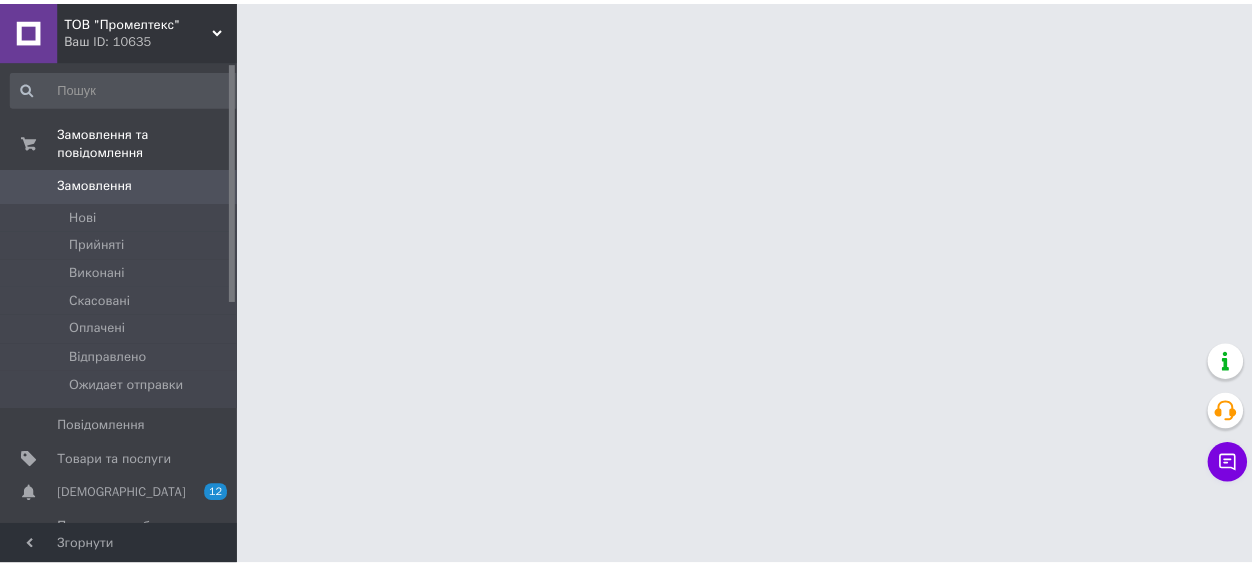 scroll, scrollTop: 0, scrollLeft: 0, axis: both 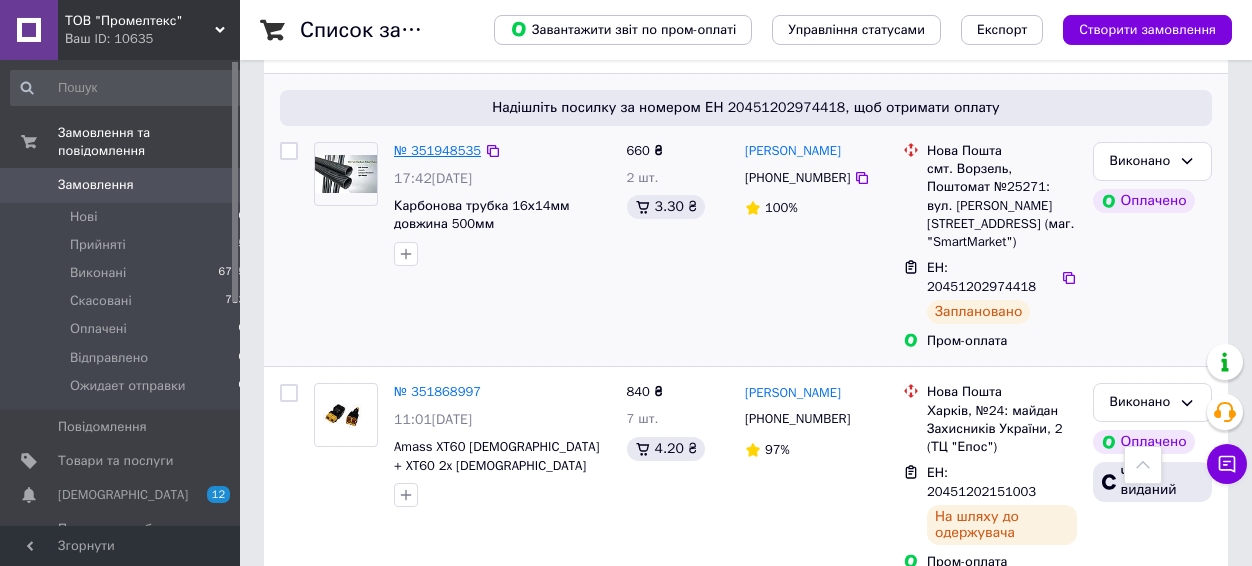 click on "№ 351948535" at bounding box center [437, 150] 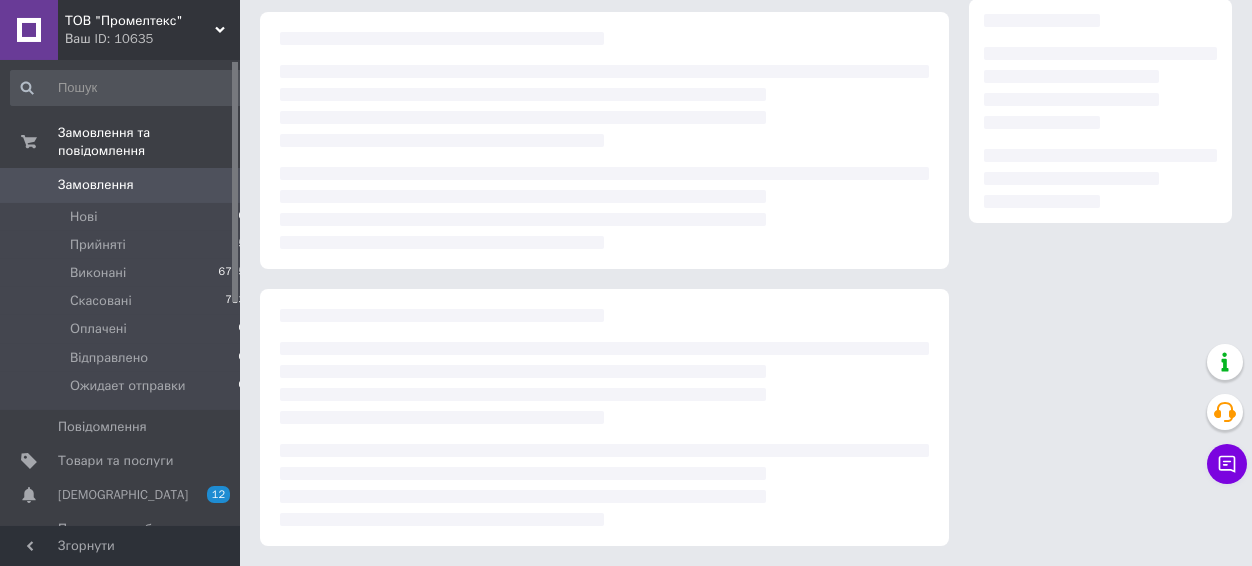 scroll, scrollTop: 0, scrollLeft: 0, axis: both 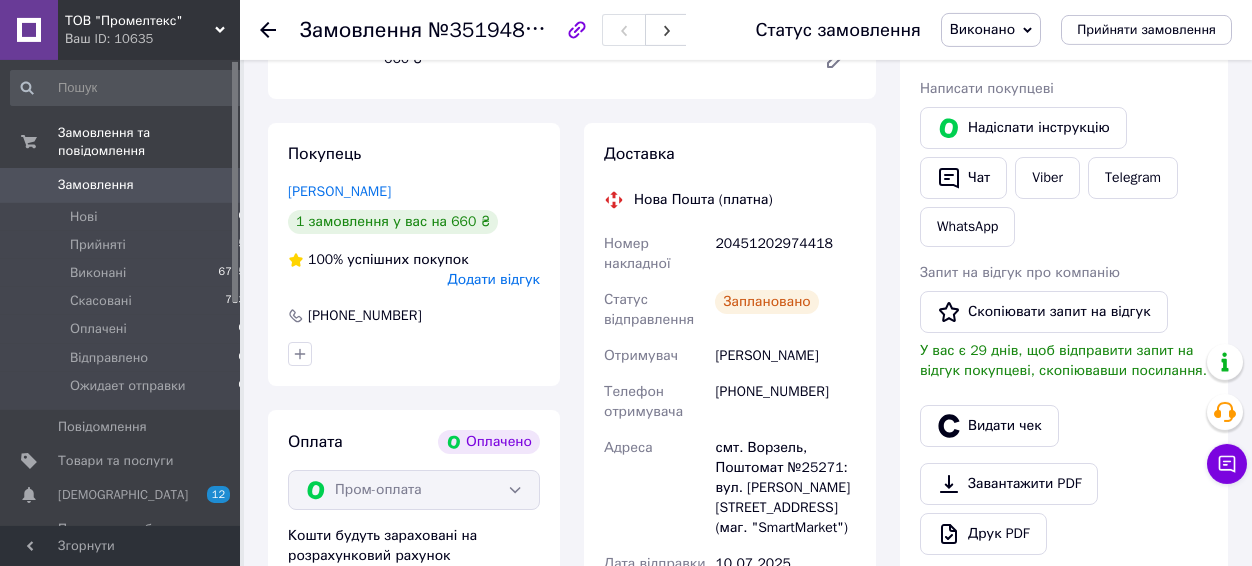 click on "Синьоокий Артем" at bounding box center (785, 356) 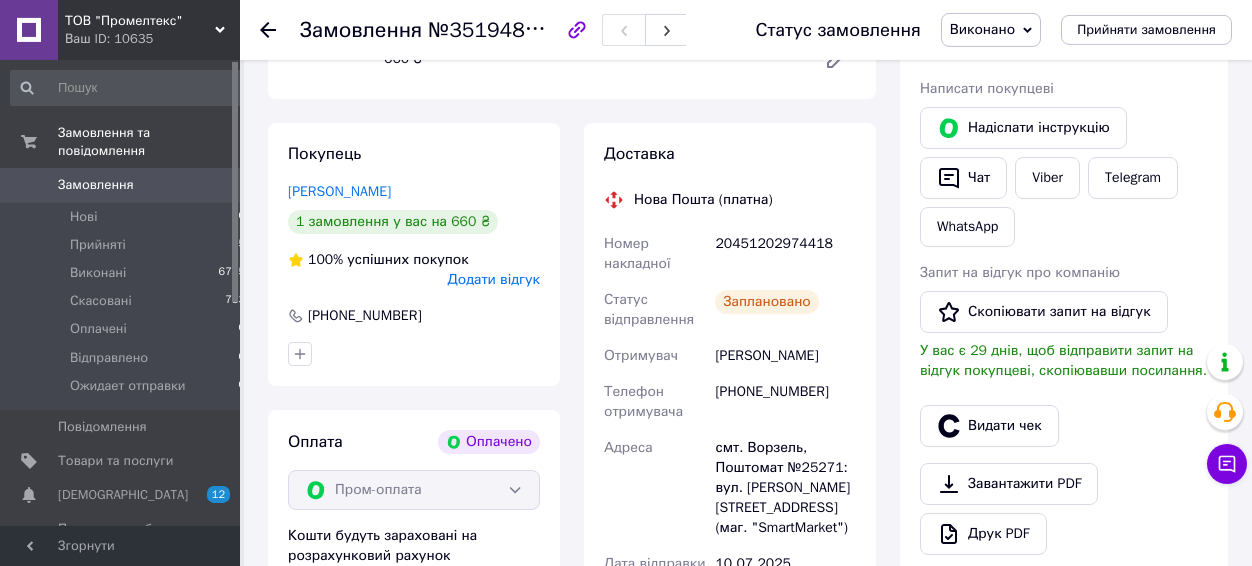 click on "Синьоокий Артем" at bounding box center (785, 356) 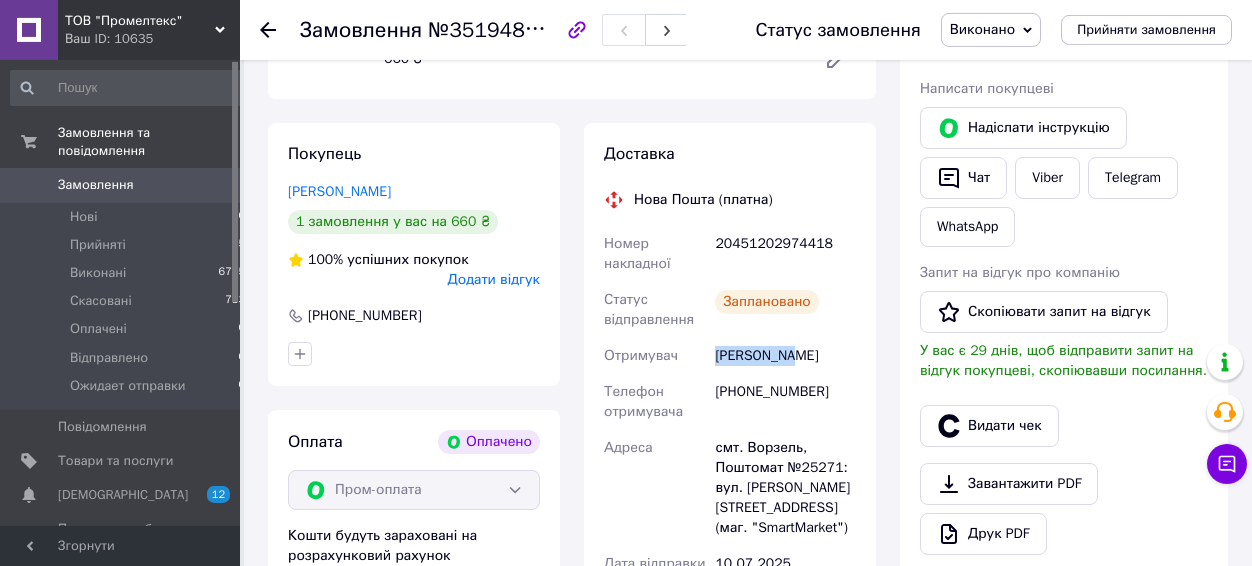 click on "Синьоокий Артем" at bounding box center [785, 356] 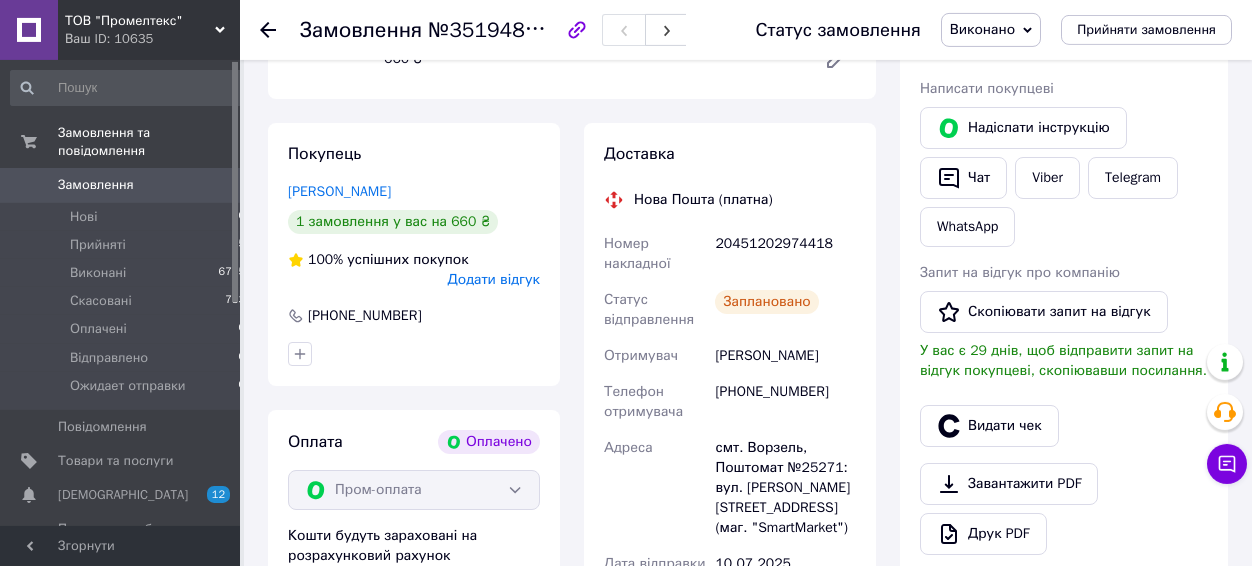 click on "Синьоокий Артем" at bounding box center [785, 356] 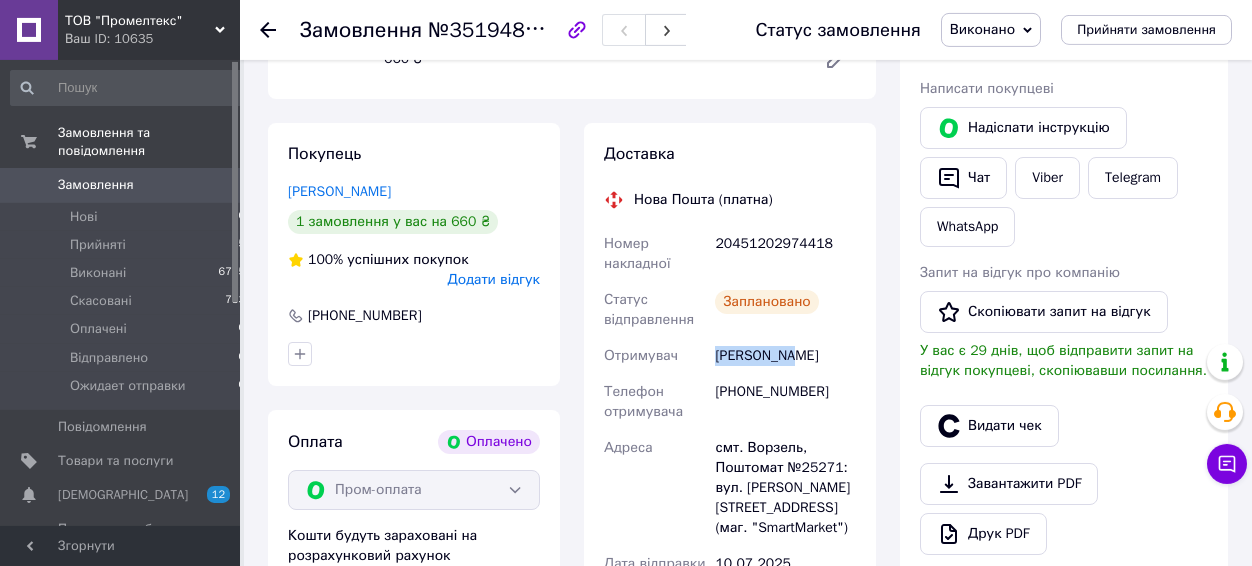 click on "Синьоокий Артем" at bounding box center (785, 356) 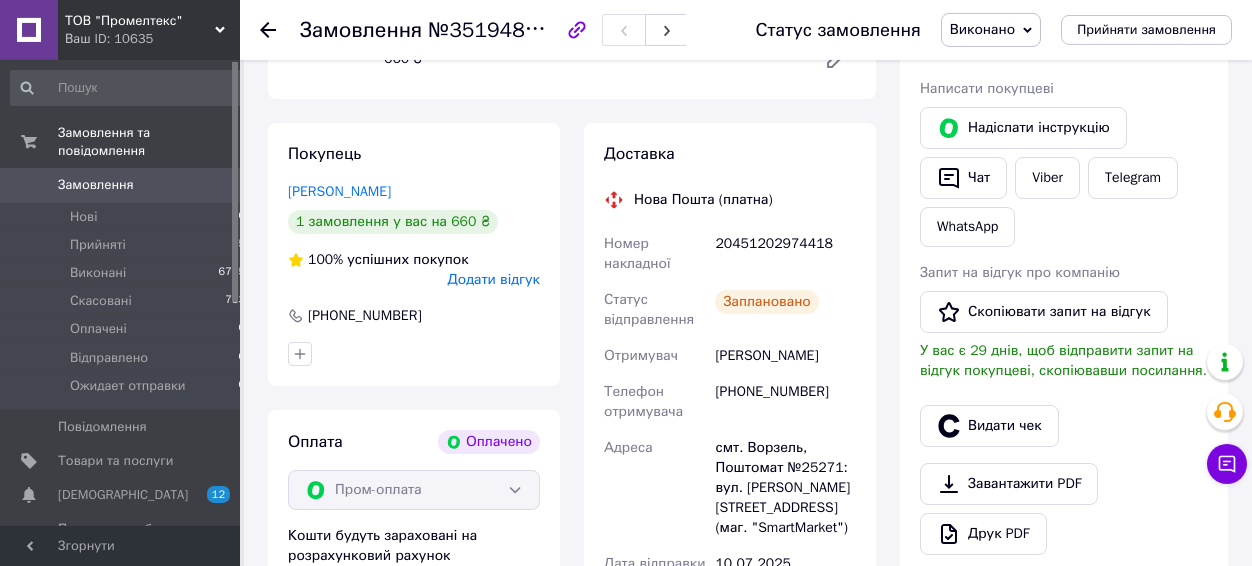 click on "Синьоокий Артем" at bounding box center [785, 356] 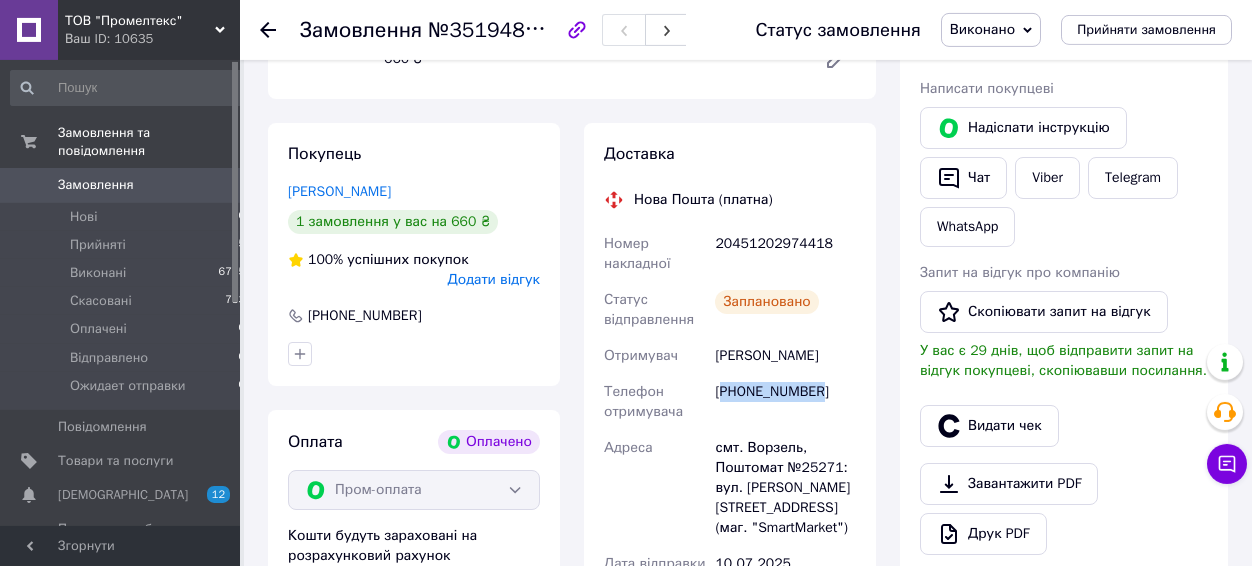 click on "[PHONE_NUMBER]" at bounding box center (785, 402) 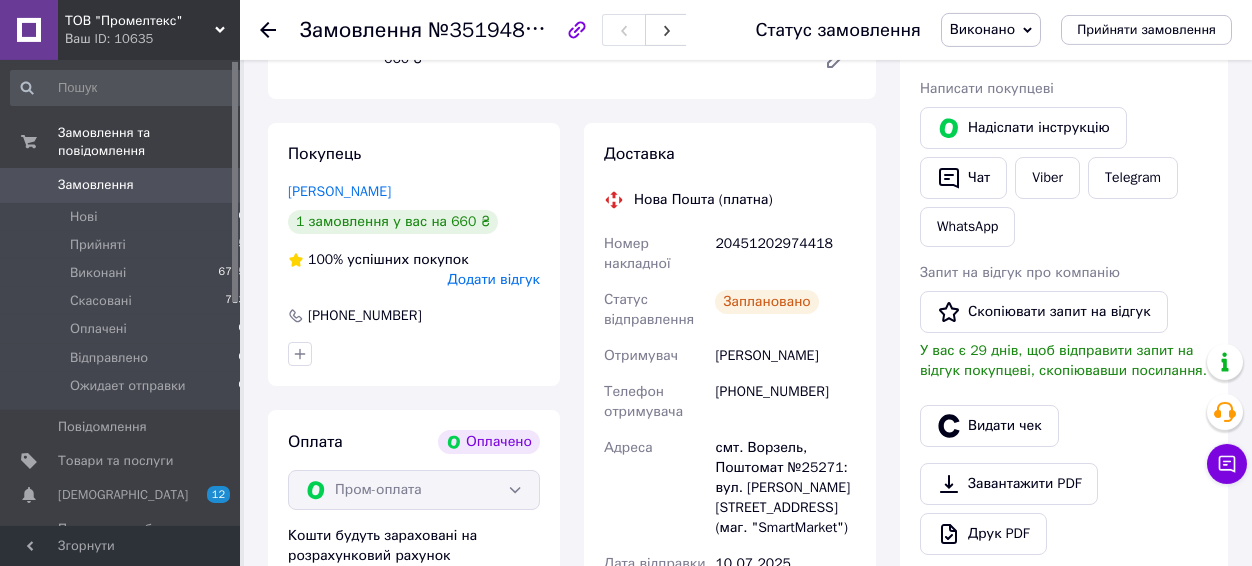 click on "[PHONE_NUMBER]" at bounding box center (785, 402) 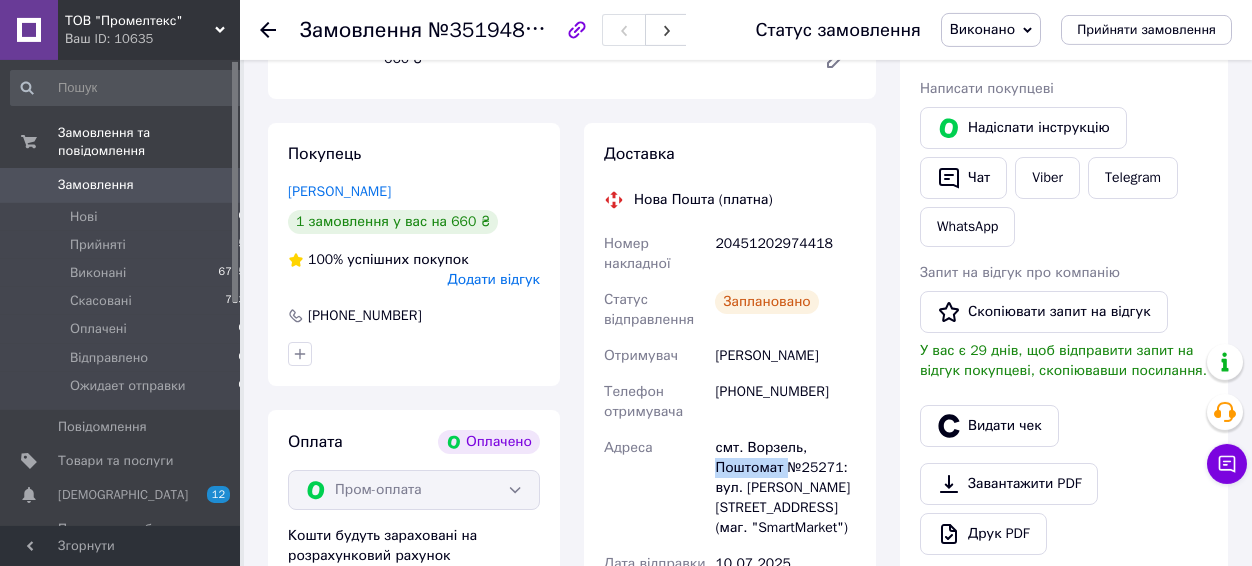 click on "смт. Ворзель, Поштомат №25271: вул. [PERSON_NAME][STREET_ADDRESS] (маг. "SmartMarket")" at bounding box center (785, 488) 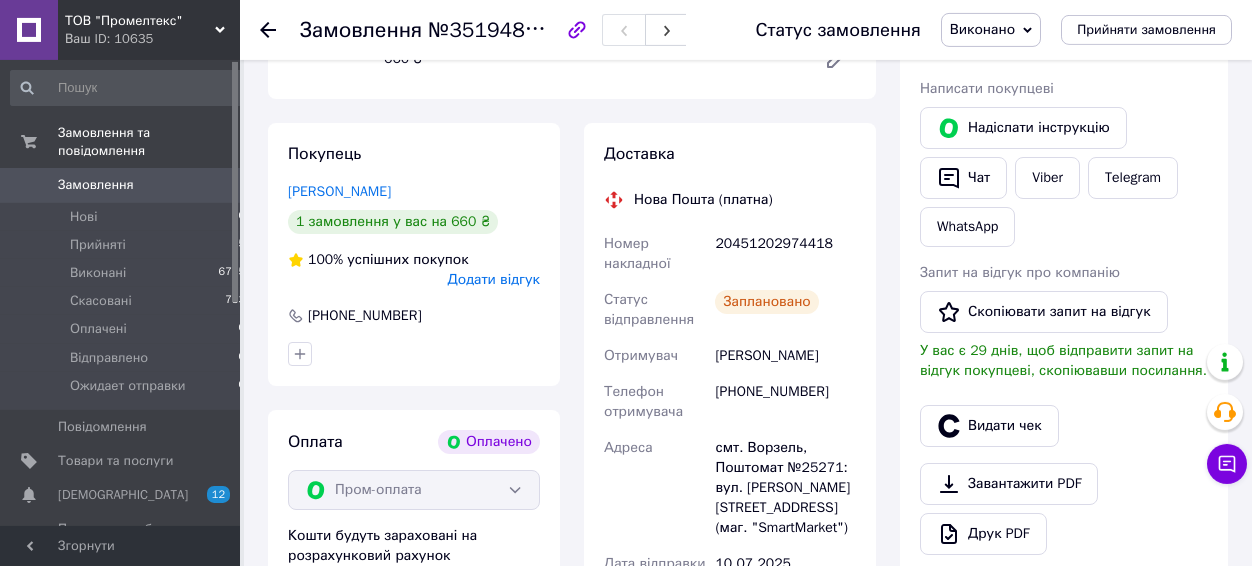 click on "смт. Ворзель, Поштомат №25271: вул. [PERSON_NAME][STREET_ADDRESS] (маг. "SmartMarket")" at bounding box center [785, 488] 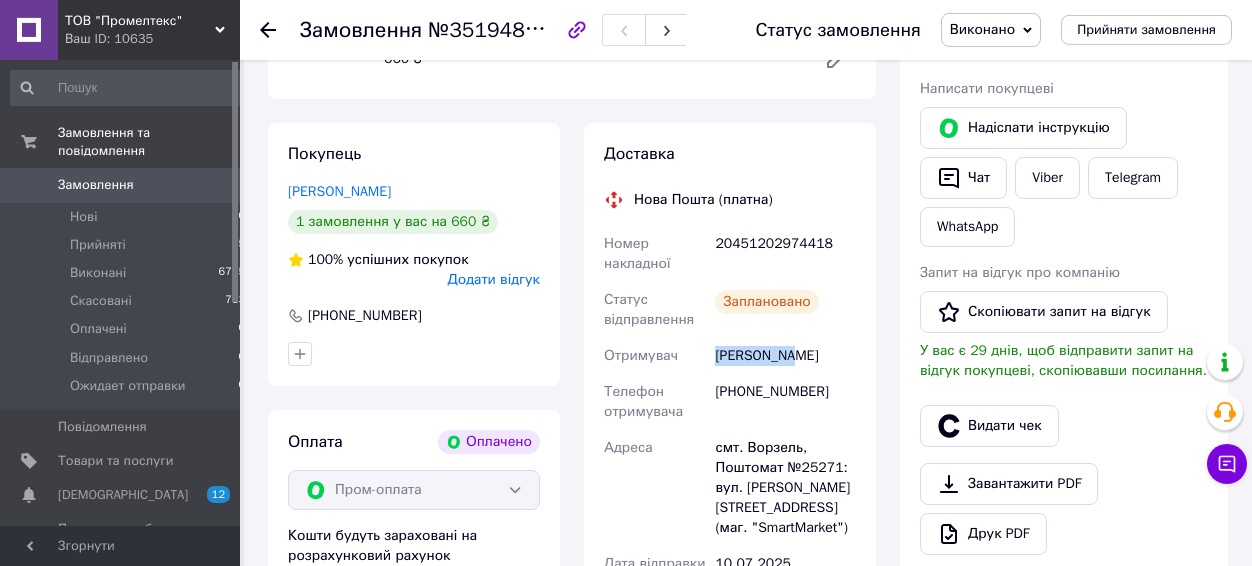 click on "Синьоокий Артем" at bounding box center (785, 356) 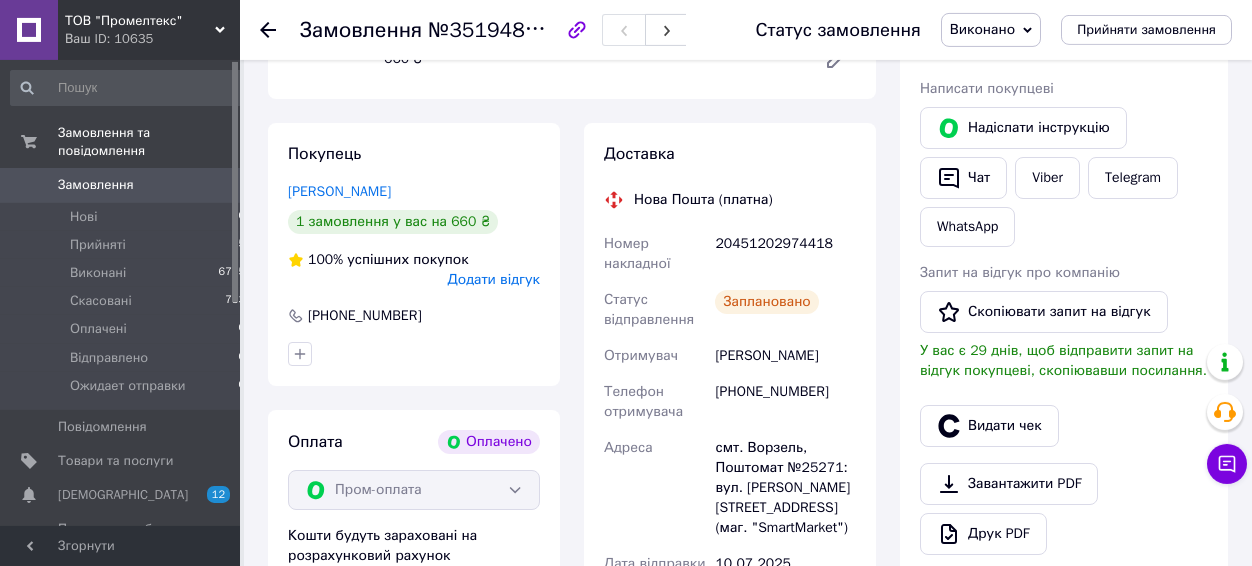 click on "Синьоокий Артем" at bounding box center [785, 356] 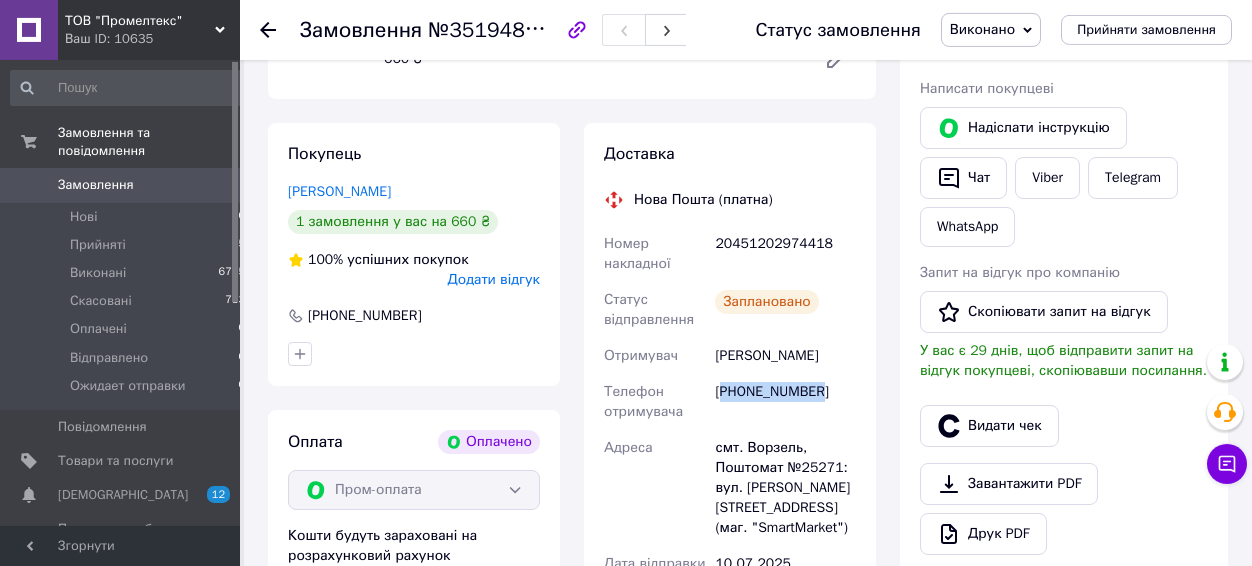 click on "[PHONE_NUMBER]" at bounding box center [785, 402] 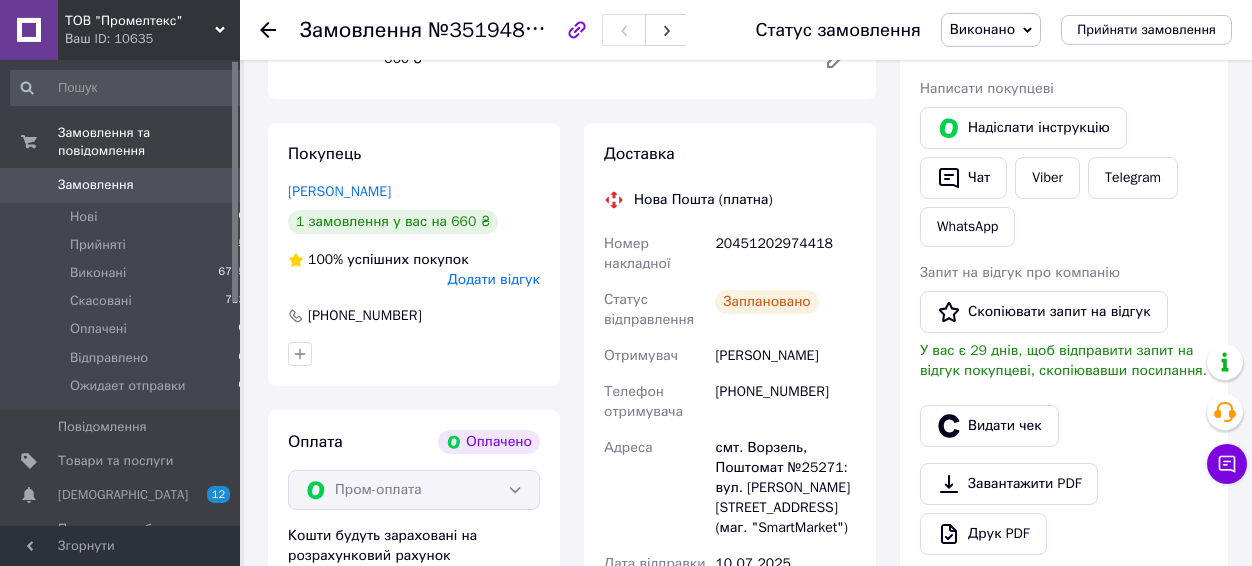 click on "[PHONE_NUMBER]" at bounding box center (785, 402) 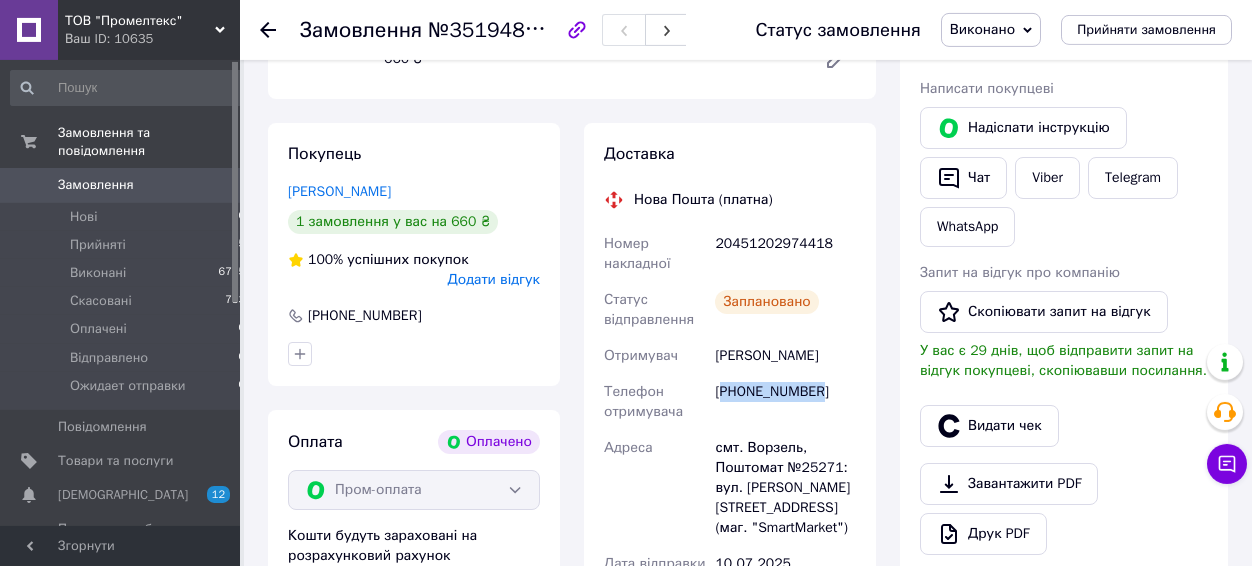 click on "[PHONE_NUMBER]" at bounding box center [785, 402] 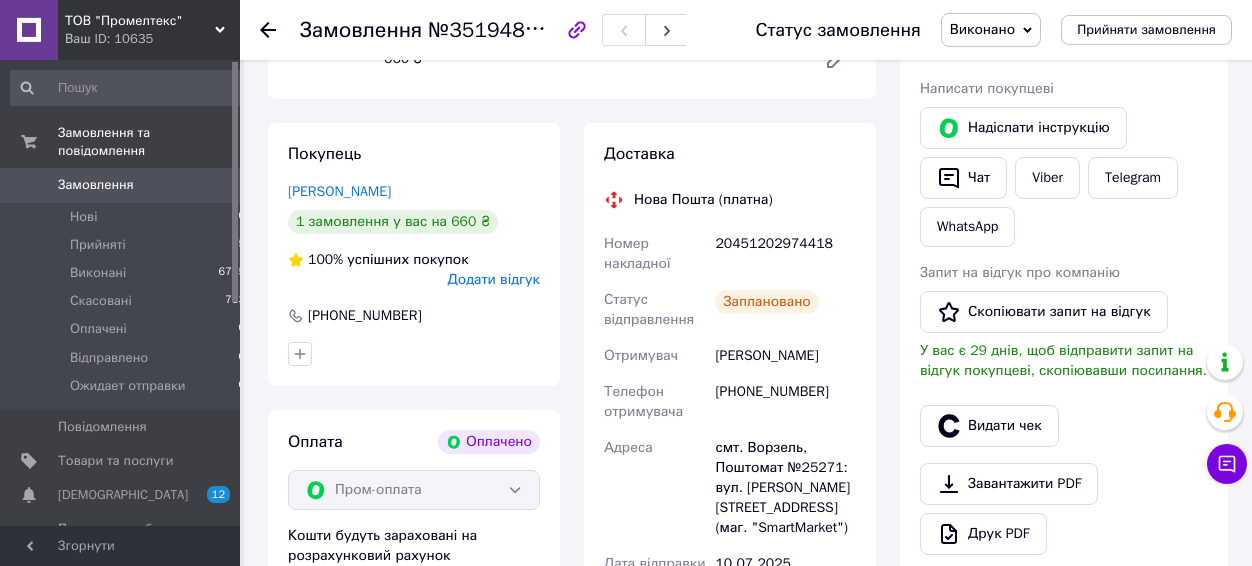 click on "[PHONE_NUMBER]" at bounding box center (785, 402) 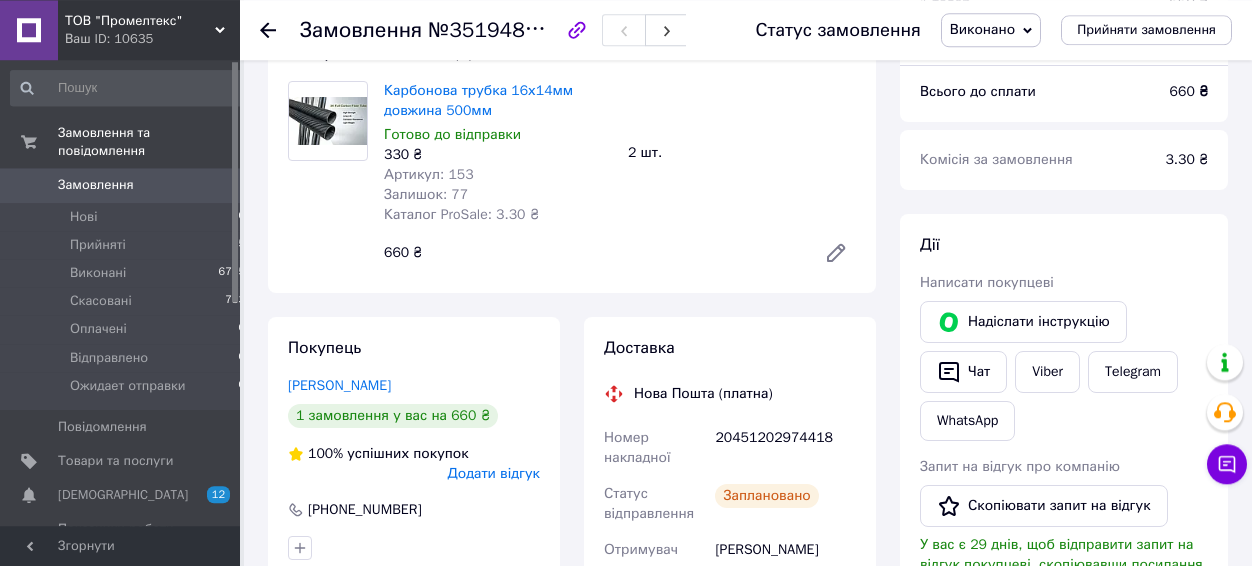 scroll, scrollTop: 210, scrollLeft: 0, axis: vertical 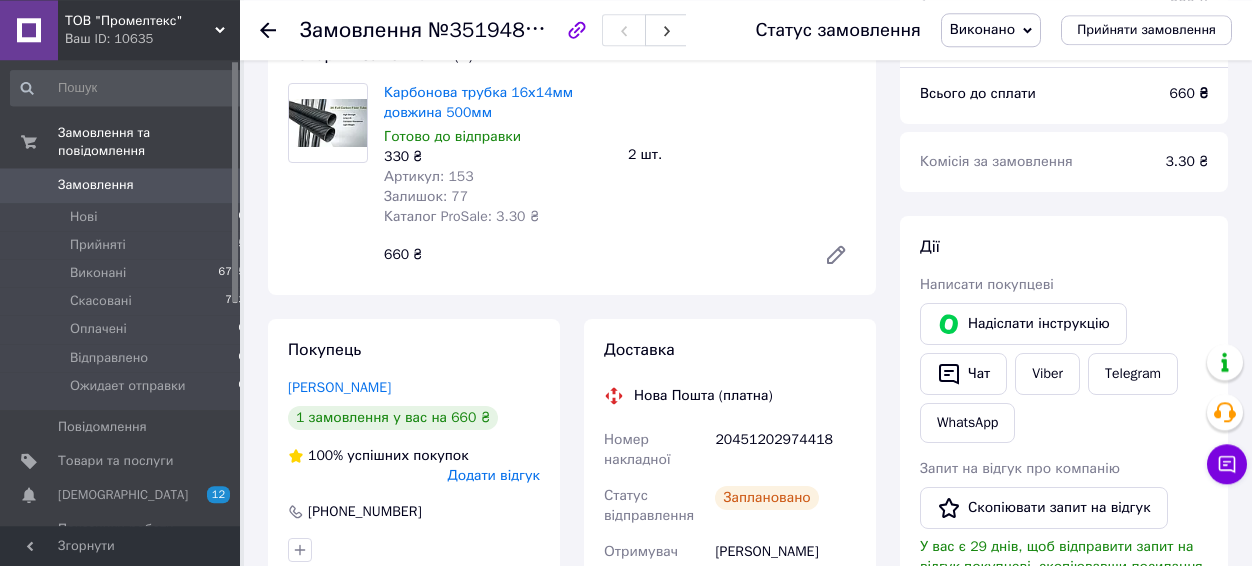 click on "Замовлення №351948535" at bounding box center (431, 30) 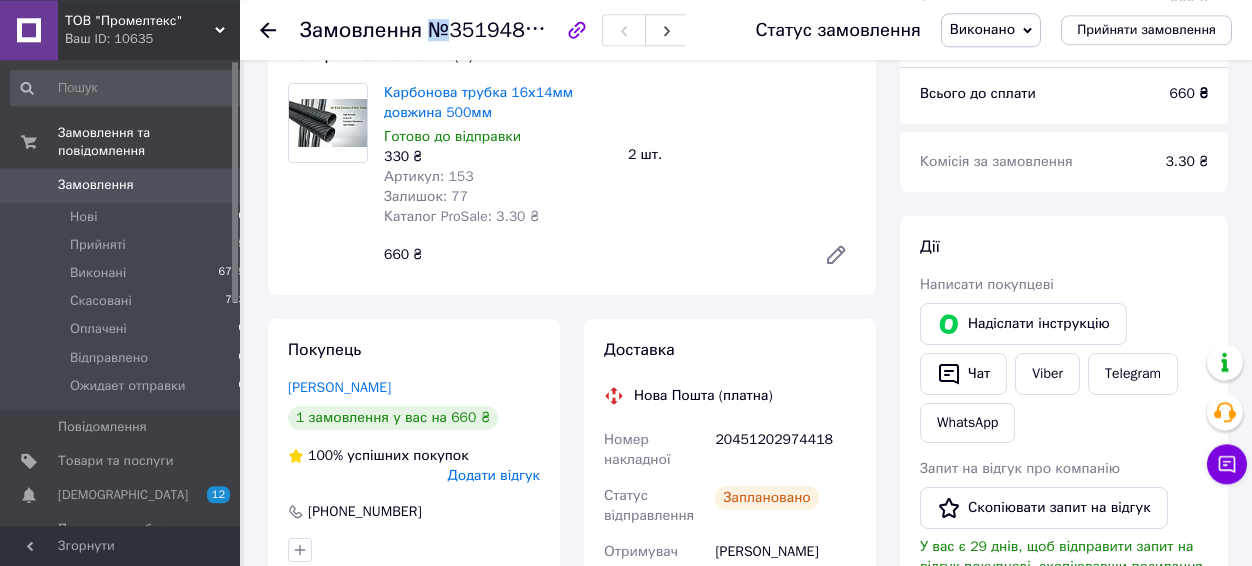 click on "Замовлення №351948535" at bounding box center (431, 30) 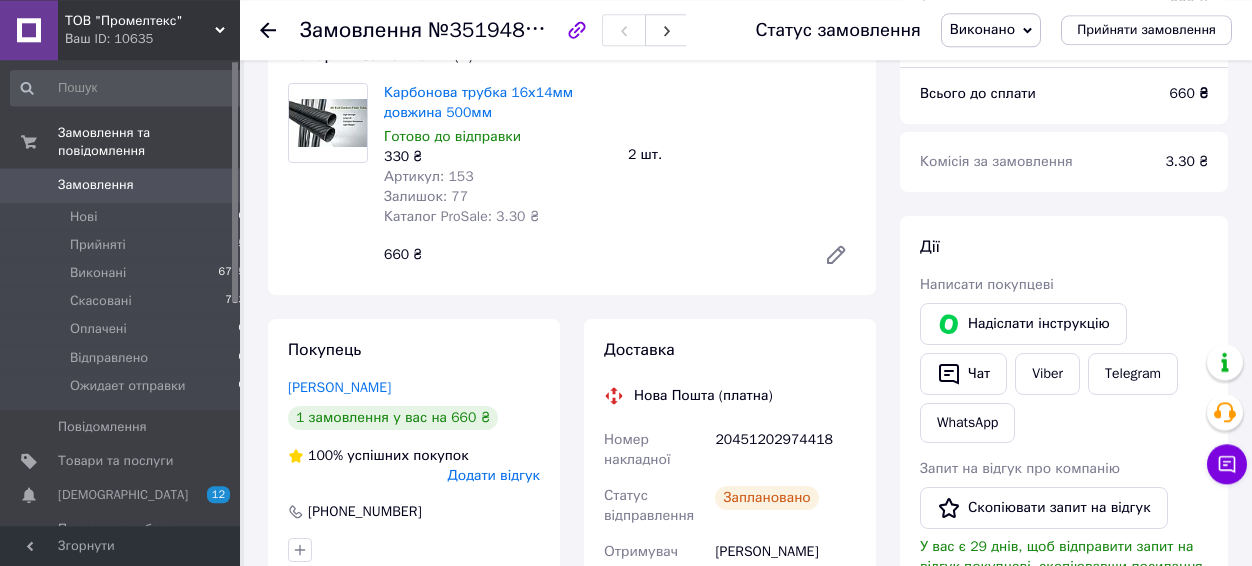 click on "Замовлення №351948535" at bounding box center [431, 30] 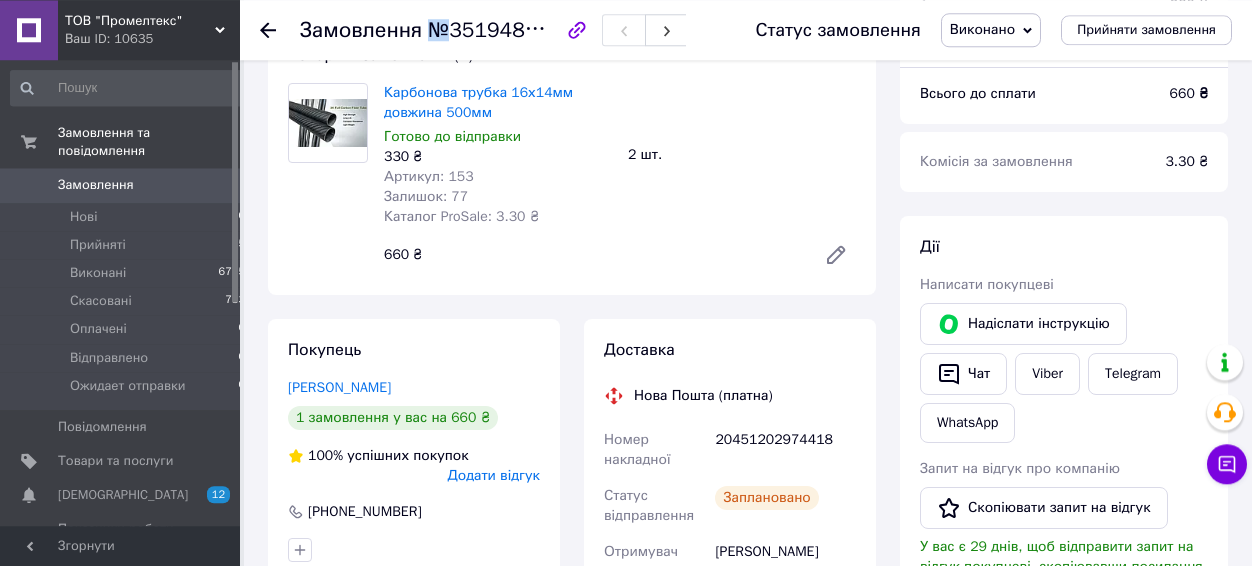 click on "Замовлення №351948535" at bounding box center [431, 30] 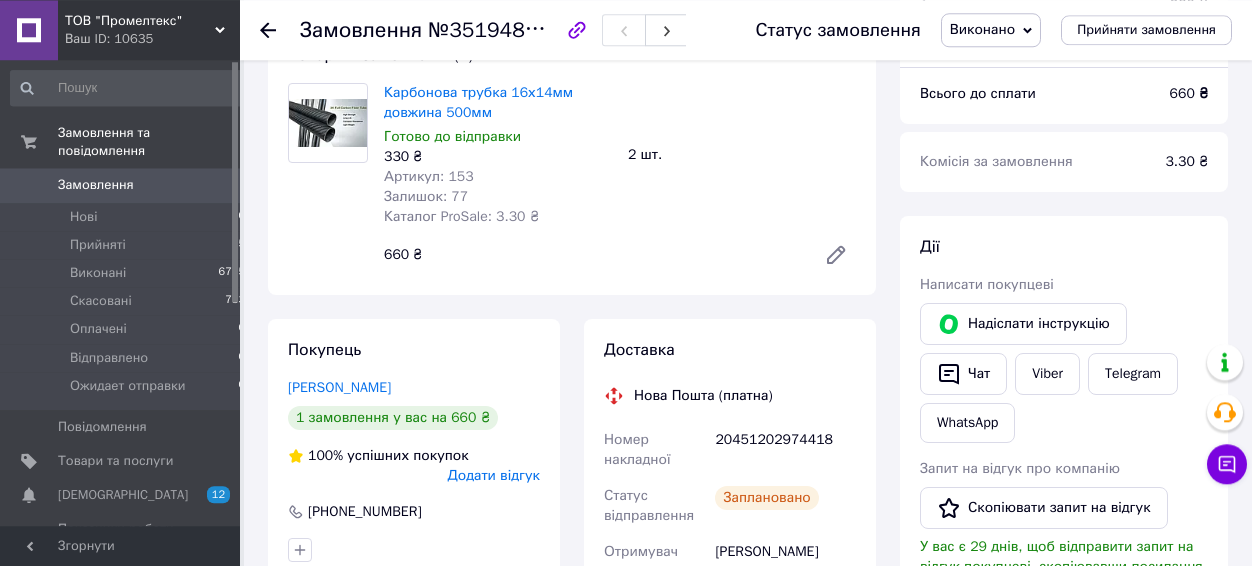 click on "Замовлення №351948535" at bounding box center (431, 30) 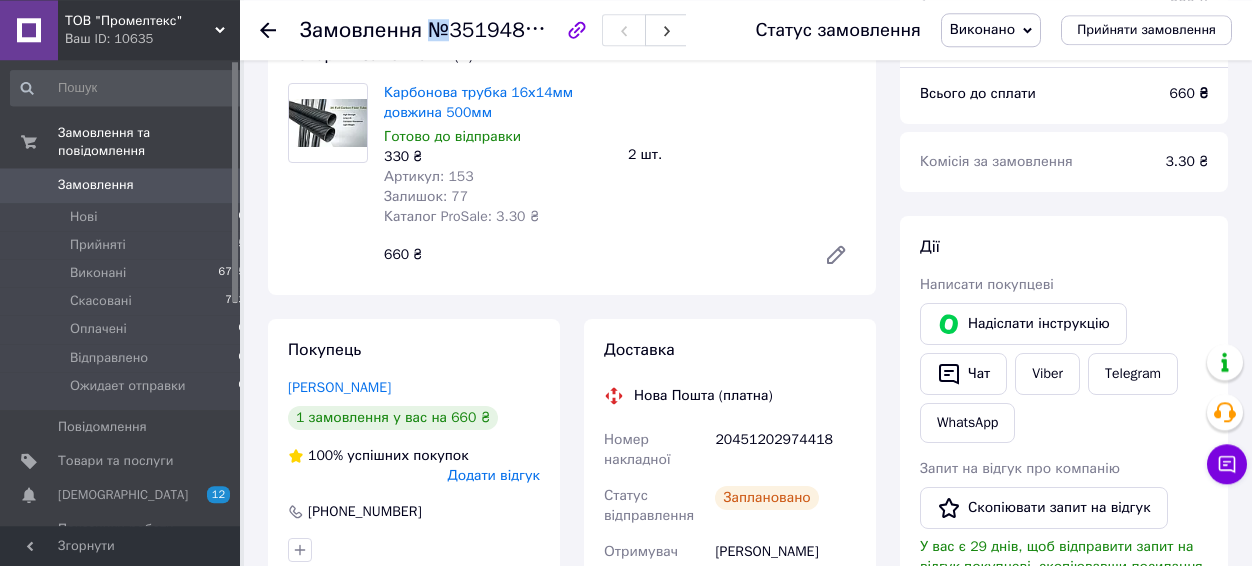 click on "Замовлення №351948535" at bounding box center (431, 30) 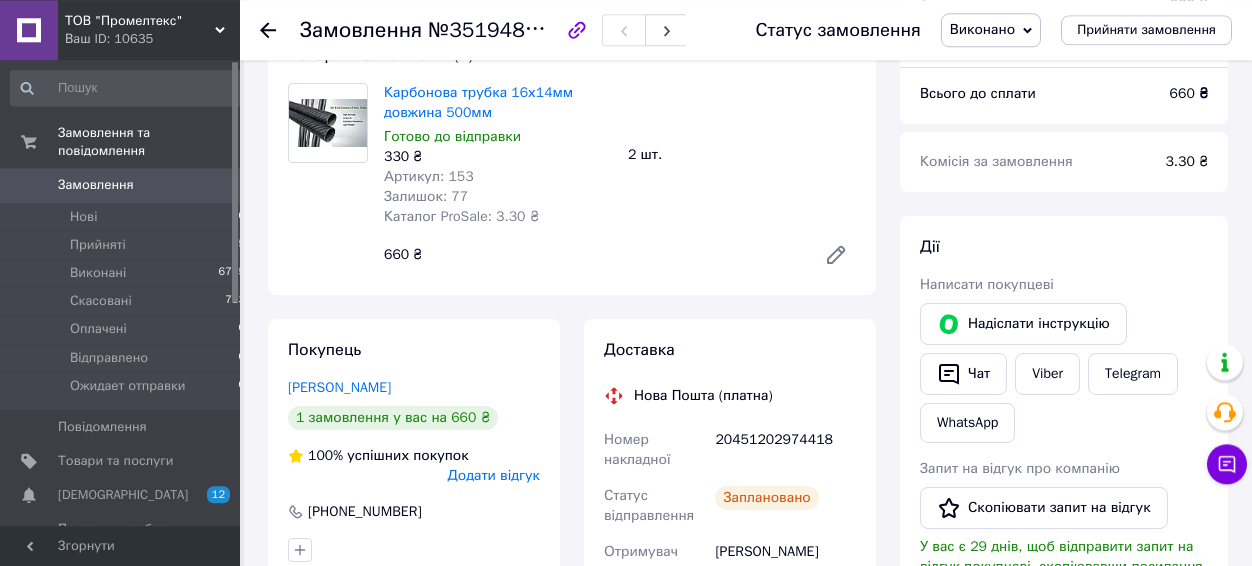 click on "Замовлення" at bounding box center (361, 30) 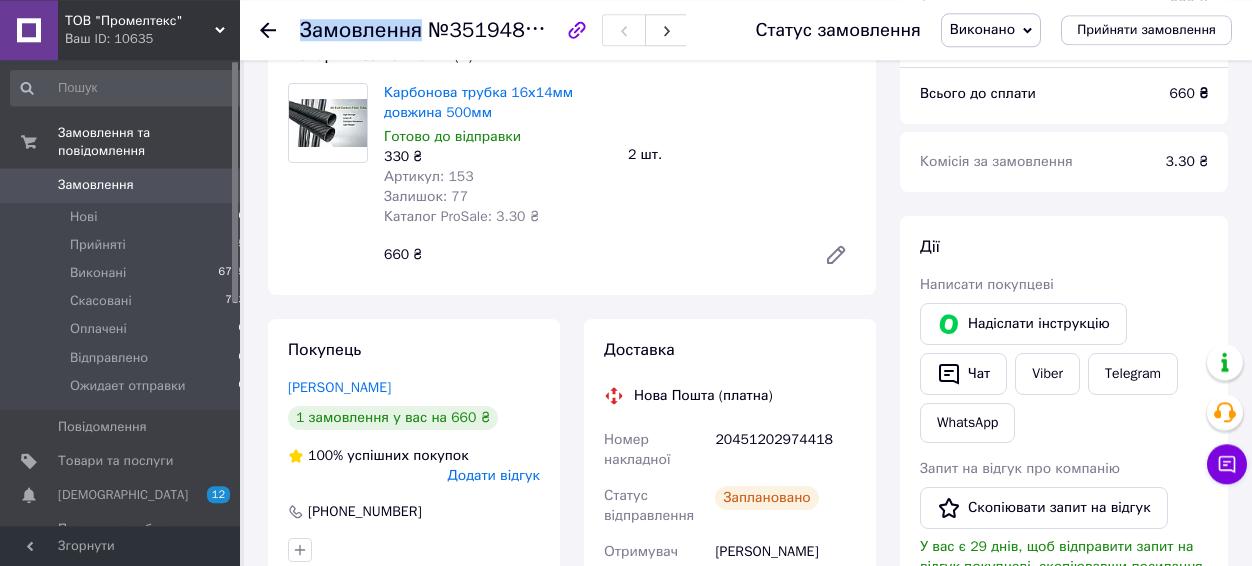 click on "Замовлення" at bounding box center [361, 30] 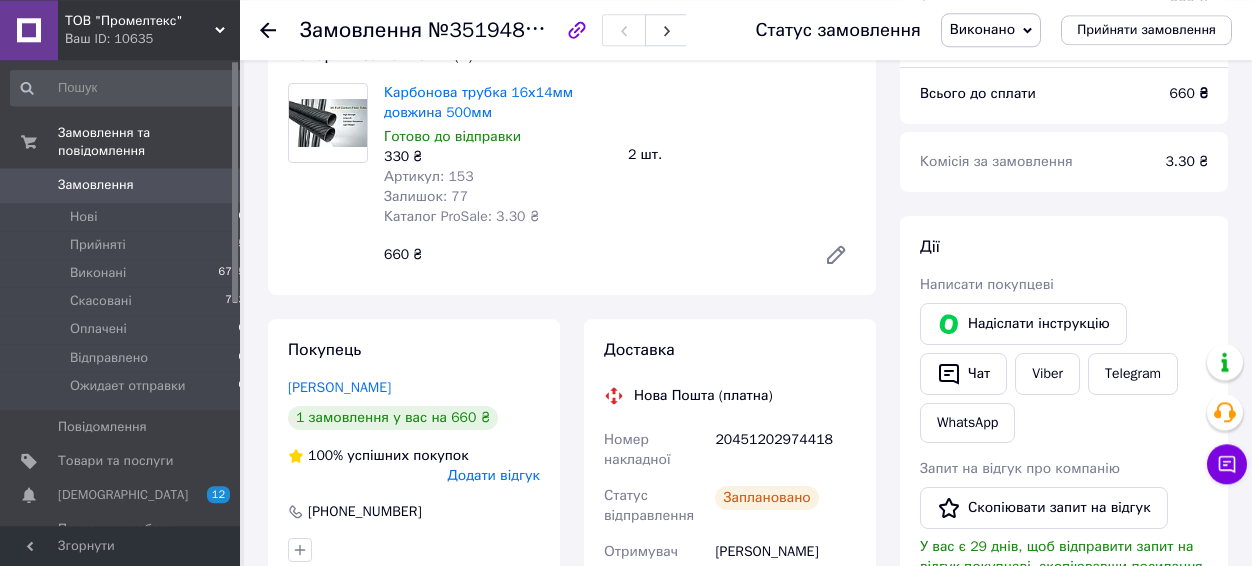 click on "Замовлення" at bounding box center (361, 30) 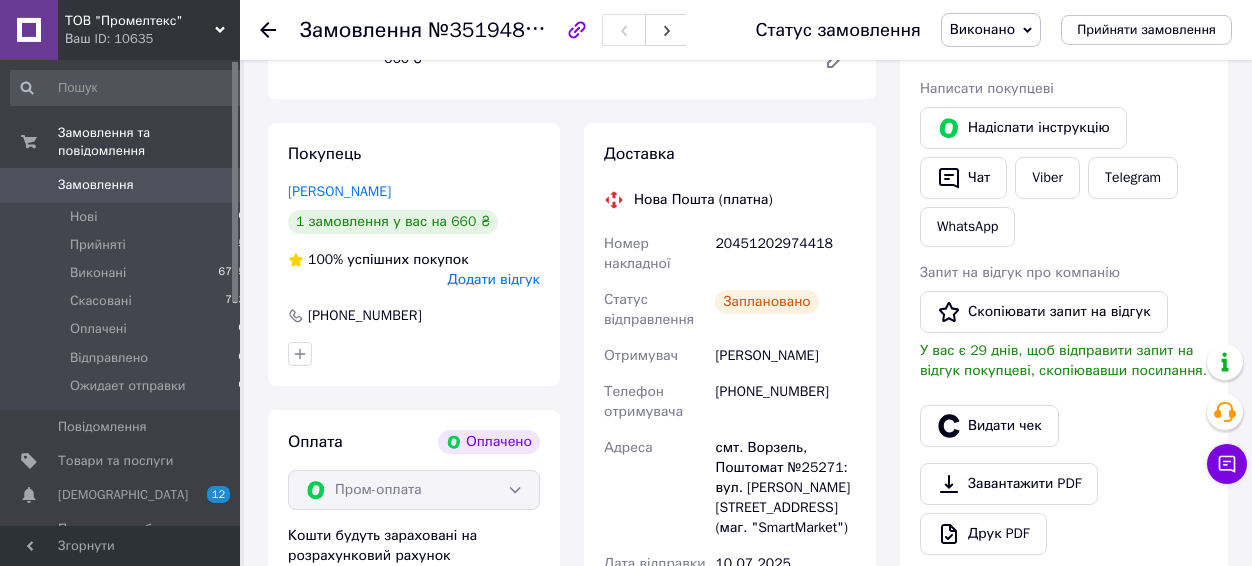 scroll, scrollTop: 408, scrollLeft: 0, axis: vertical 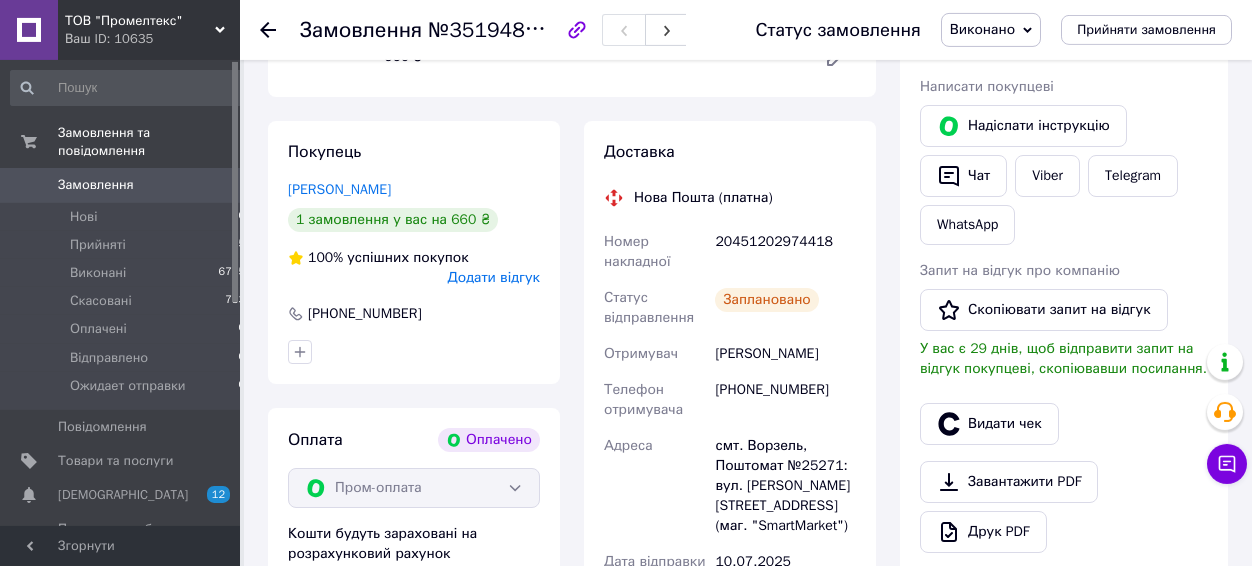 click on "20451202974418" at bounding box center (785, 252) 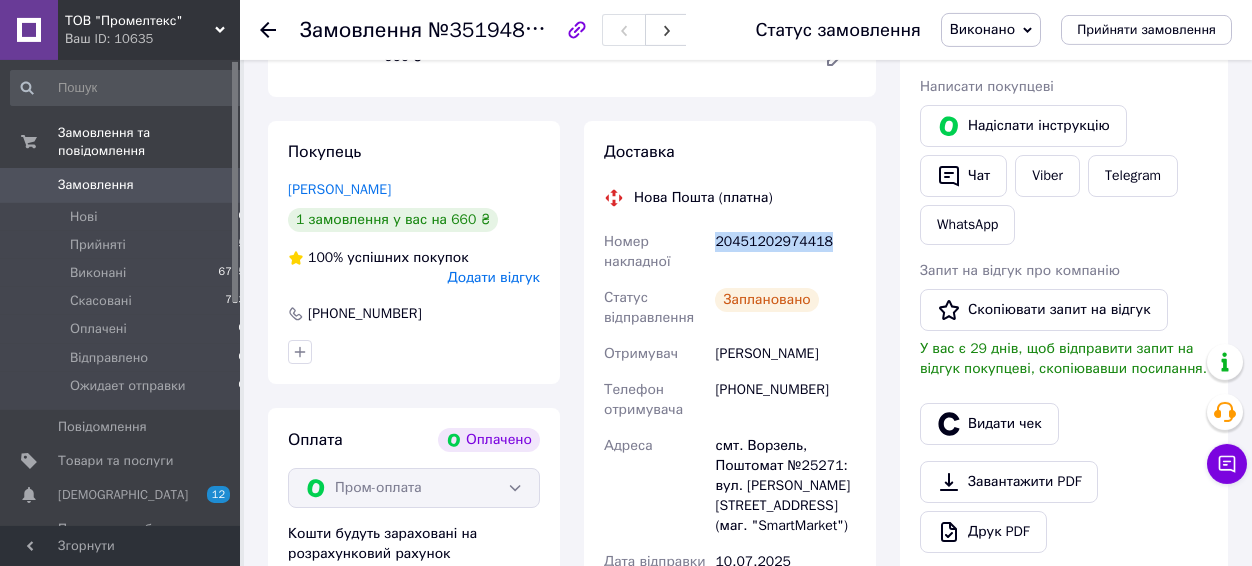 click on "20451202974418" at bounding box center (785, 252) 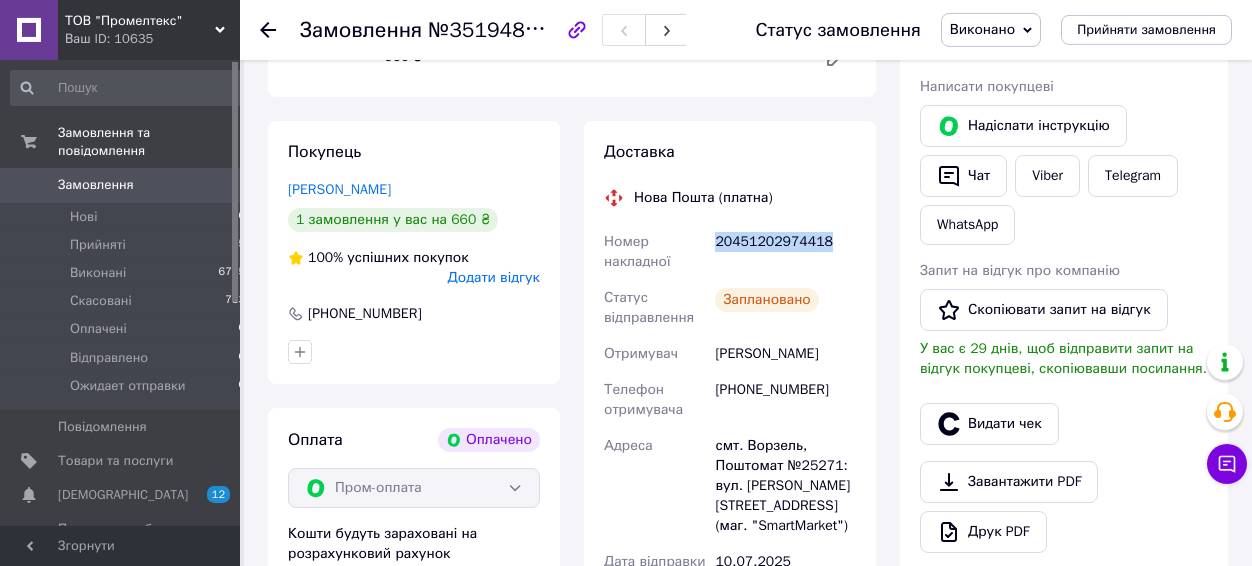 copy on "20451202974418" 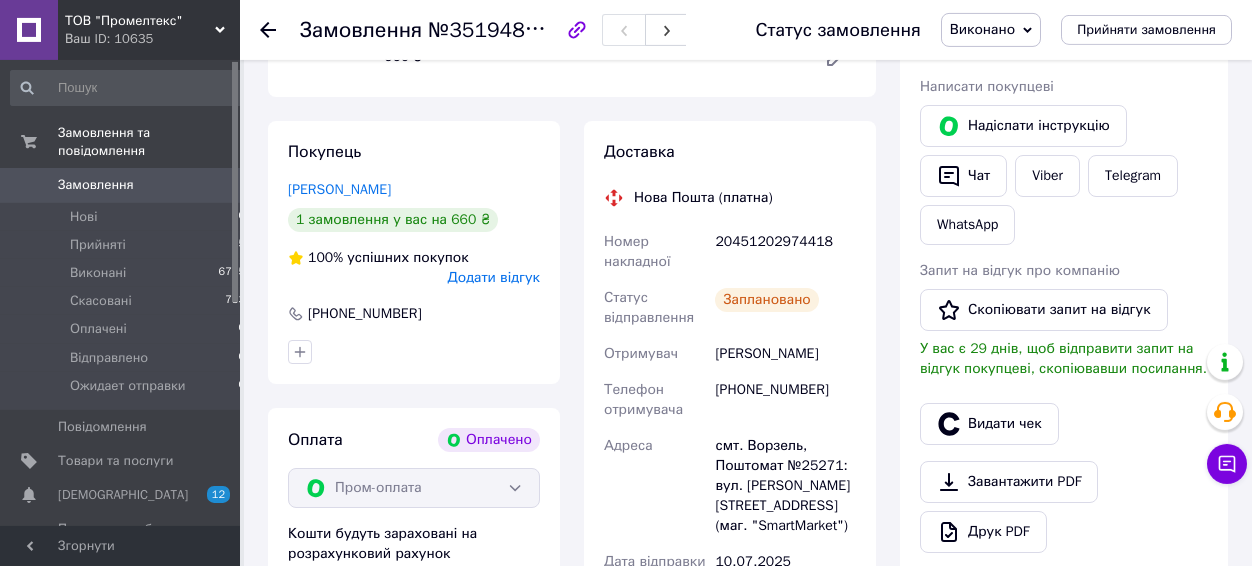 click 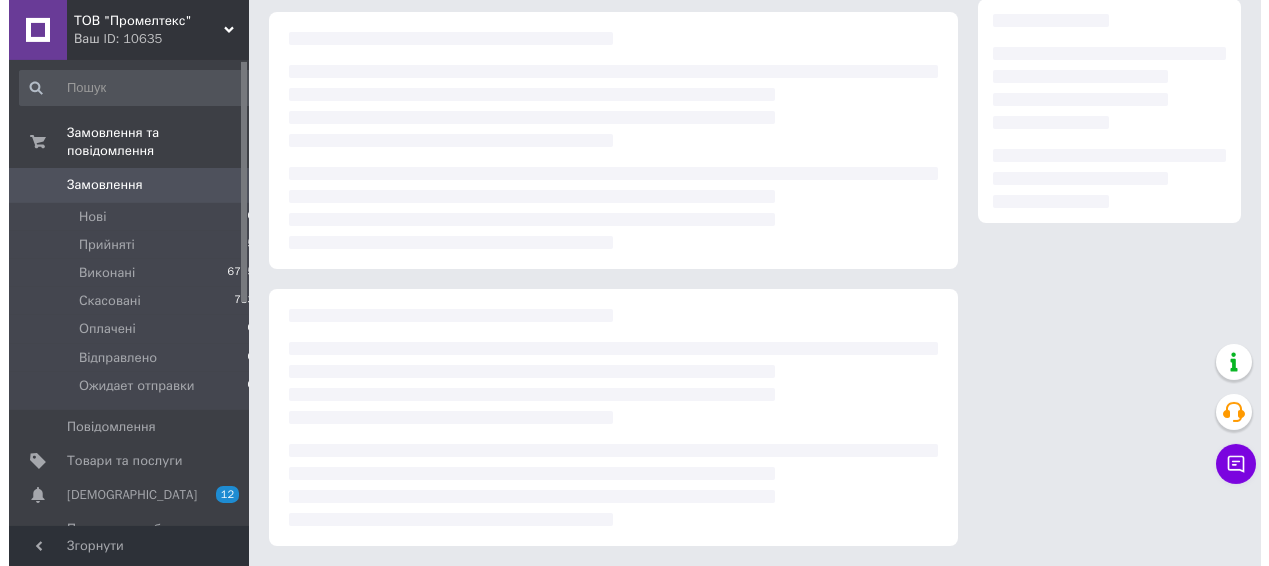 scroll, scrollTop: 0, scrollLeft: 0, axis: both 